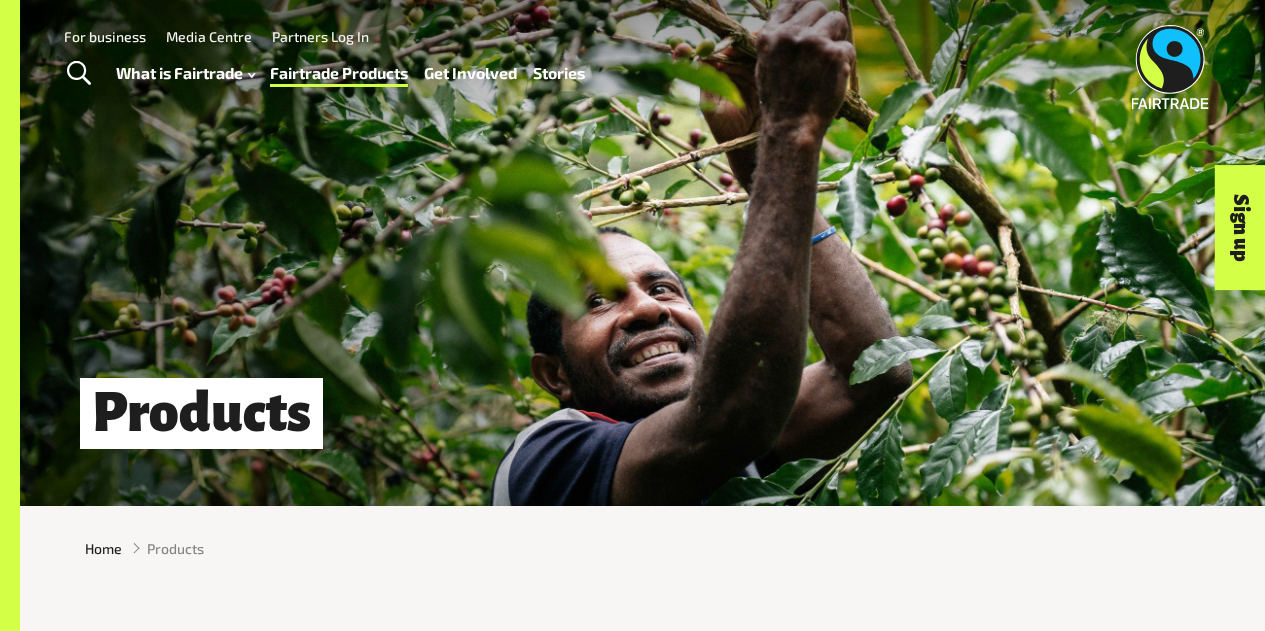 scroll, scrollTop: 0, scrollLeft: 0, axis: both 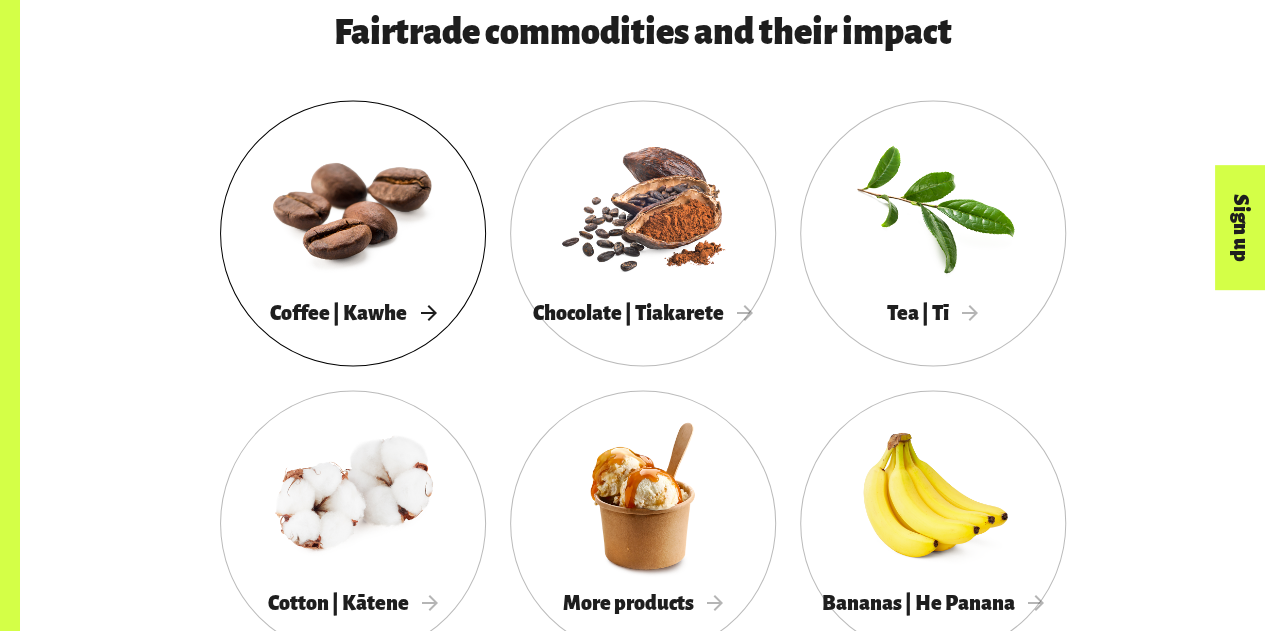 click at bounding box center (353, 205) 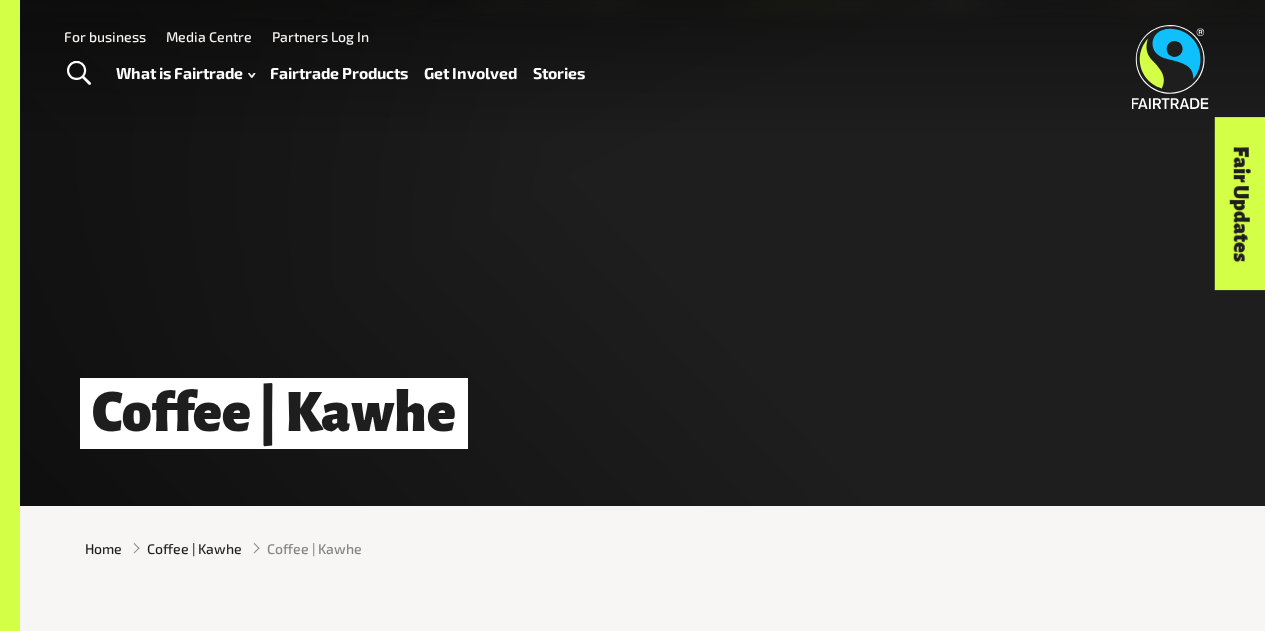 scroll, scrollTop: 0, scrollLeft: 0, axis: both 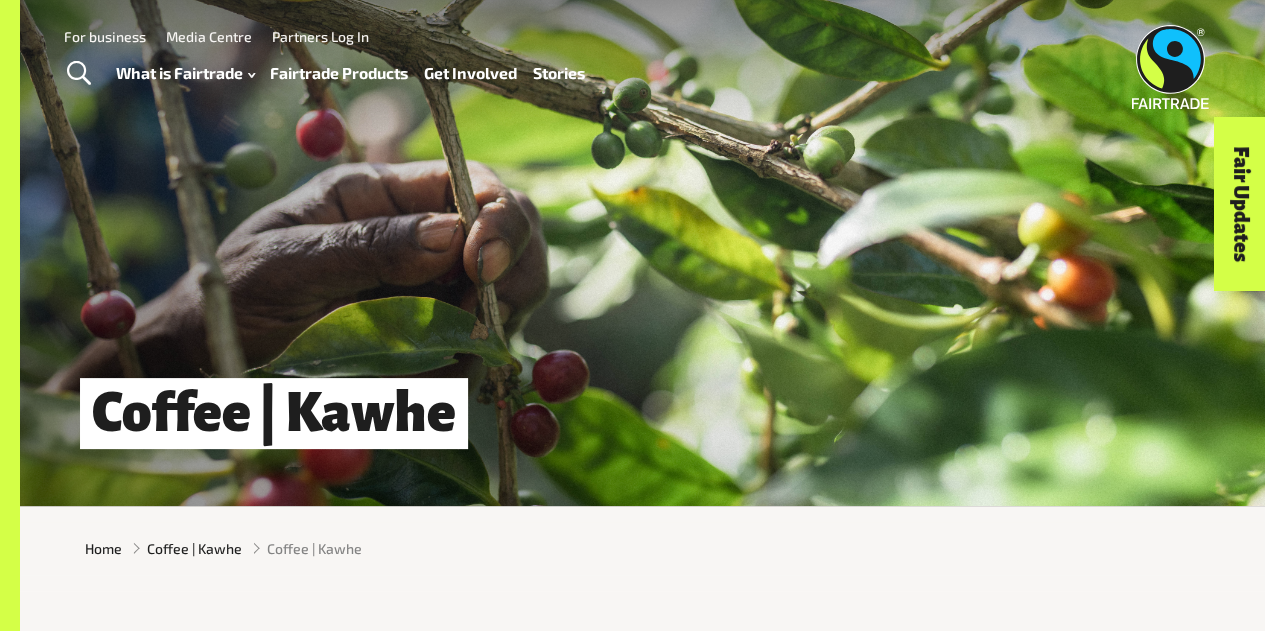 drag, startPoint x: 1274, startPoint y: 43, endPoint x: 1217, endPoint y: -8, distance: 76.48529 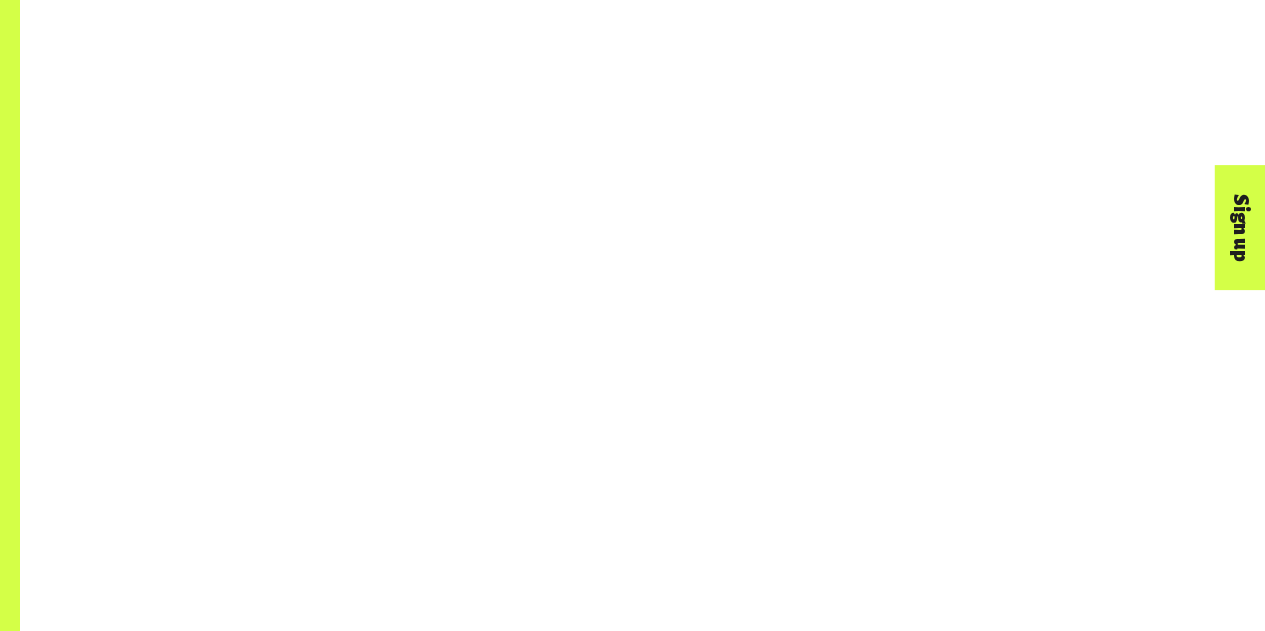 scroll, scrollTop: 2271, scrollLeft: 0, axis: vertical 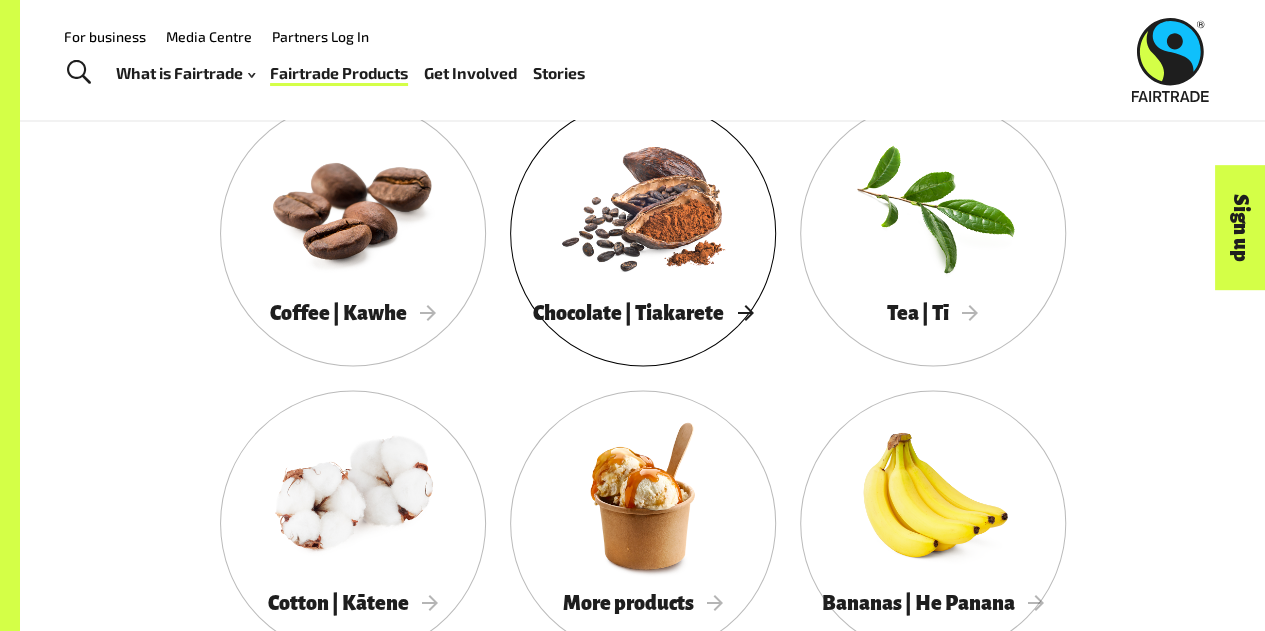 click at bounding box center [643, 205] 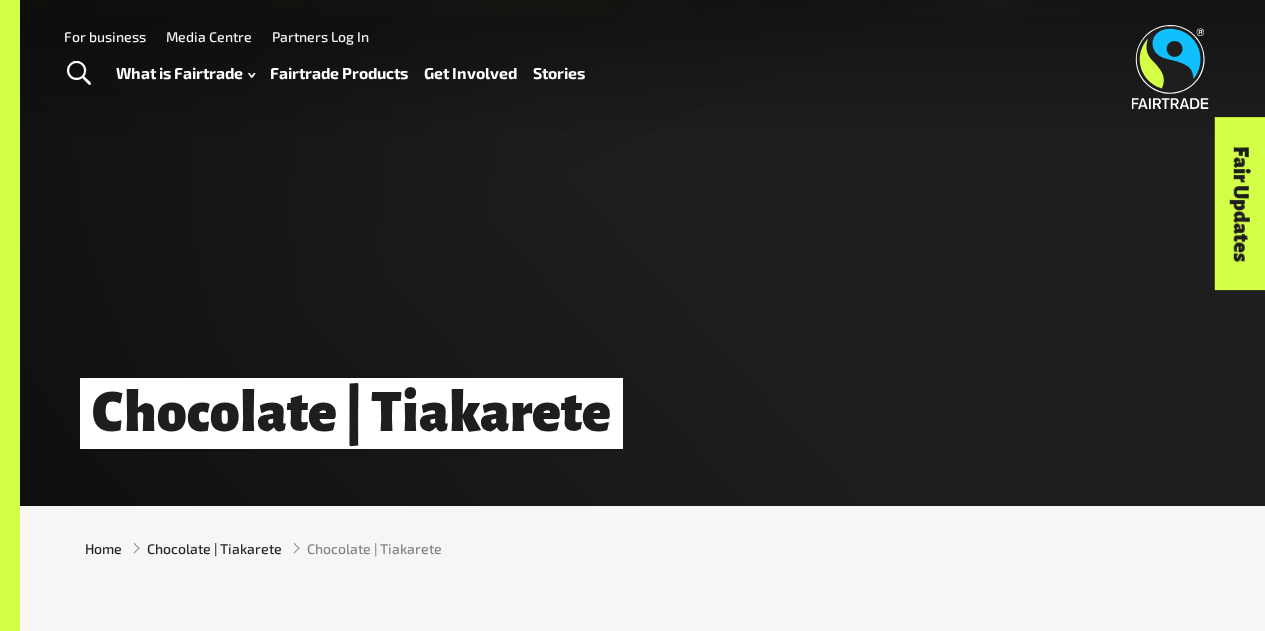 scroll, scrollTop: 0, scrollLeft: 0, axis: both 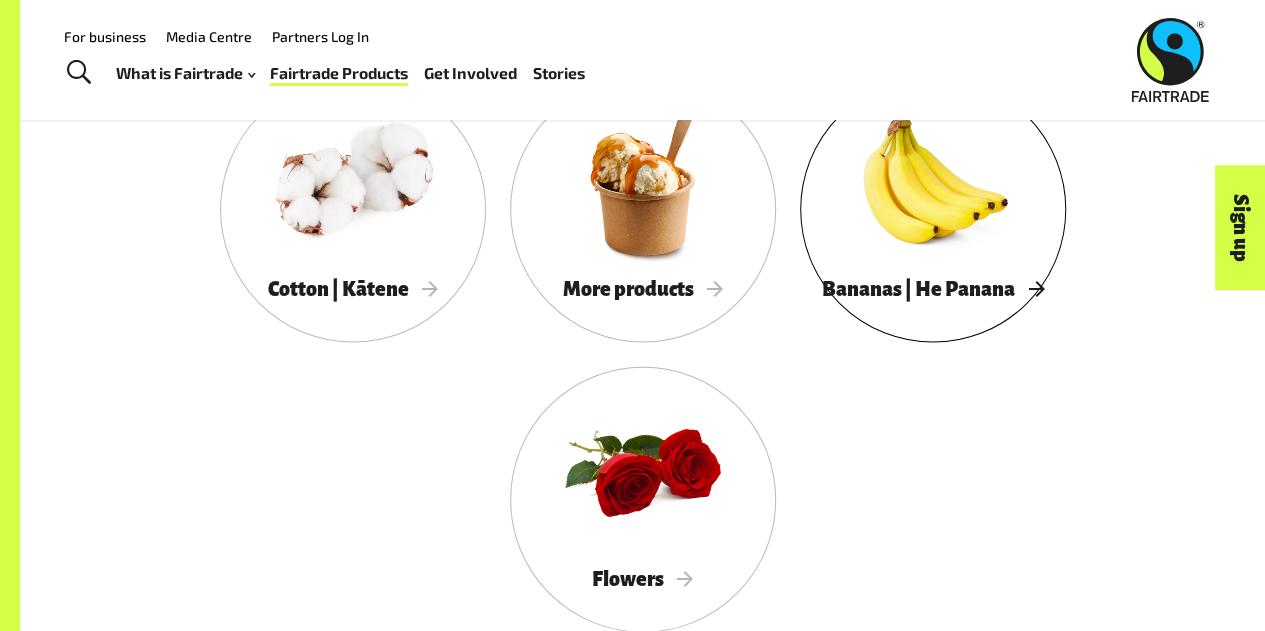 click at bounding box center [933, 182] 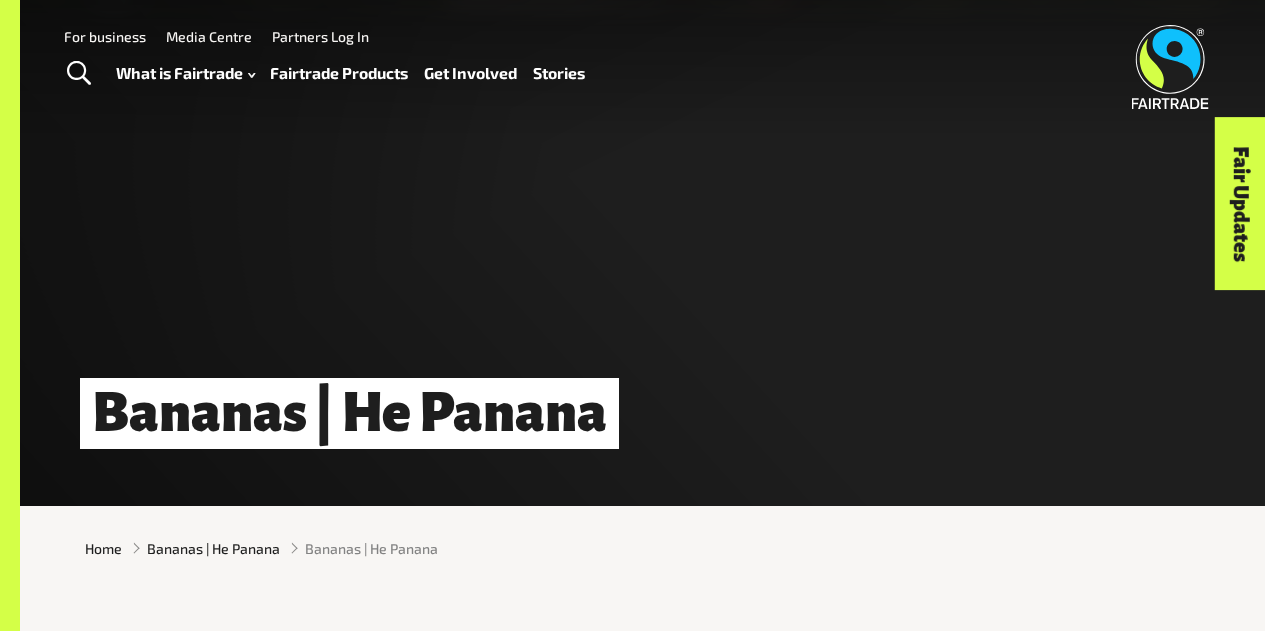scroll, scrollTop: 0, scrollLeft: 0, axis: both 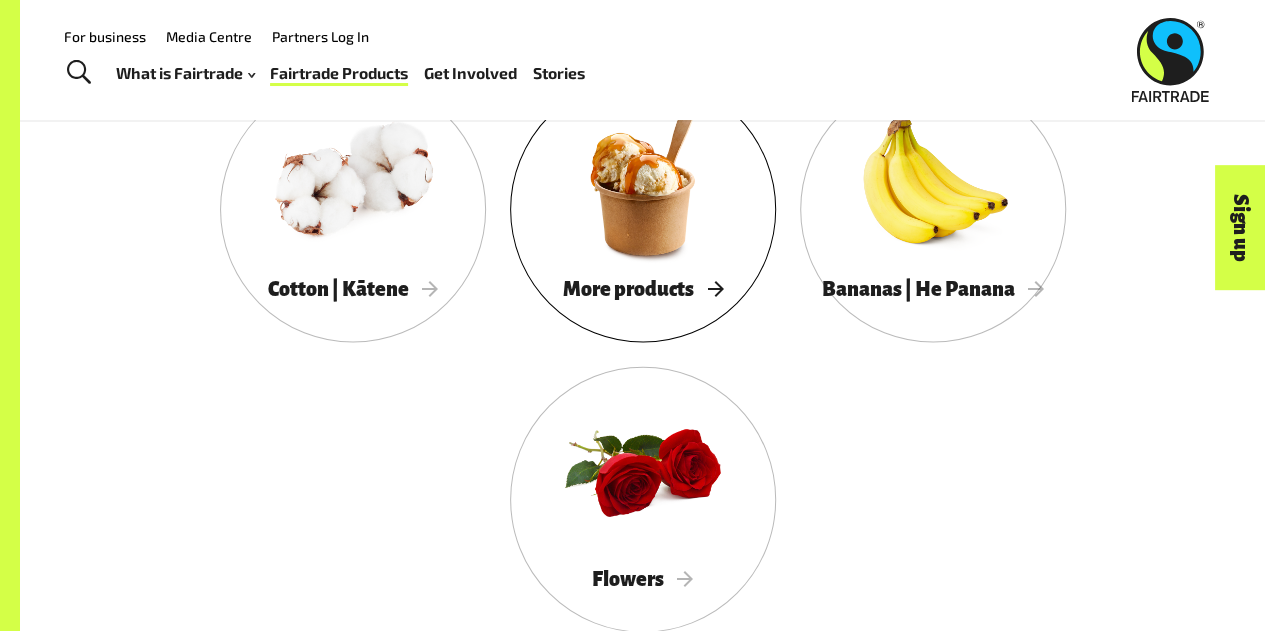 click at bounding box center [643, 182] 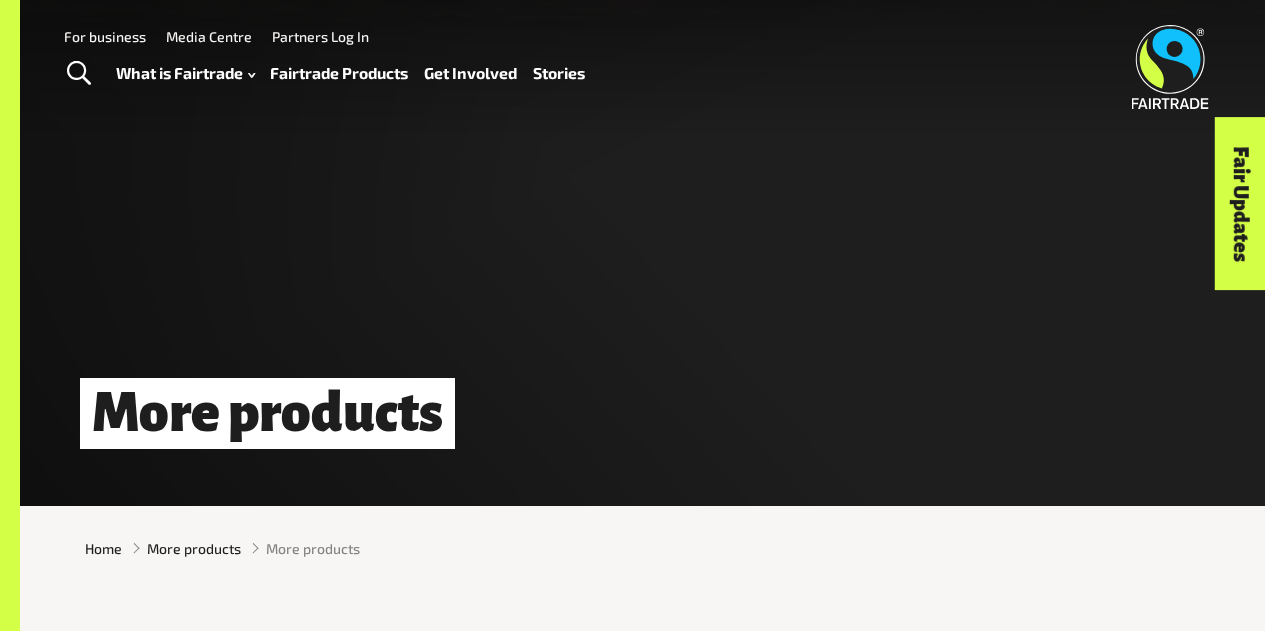 scroll, scrollTop: 0, scrollLeft: 0, axis: both 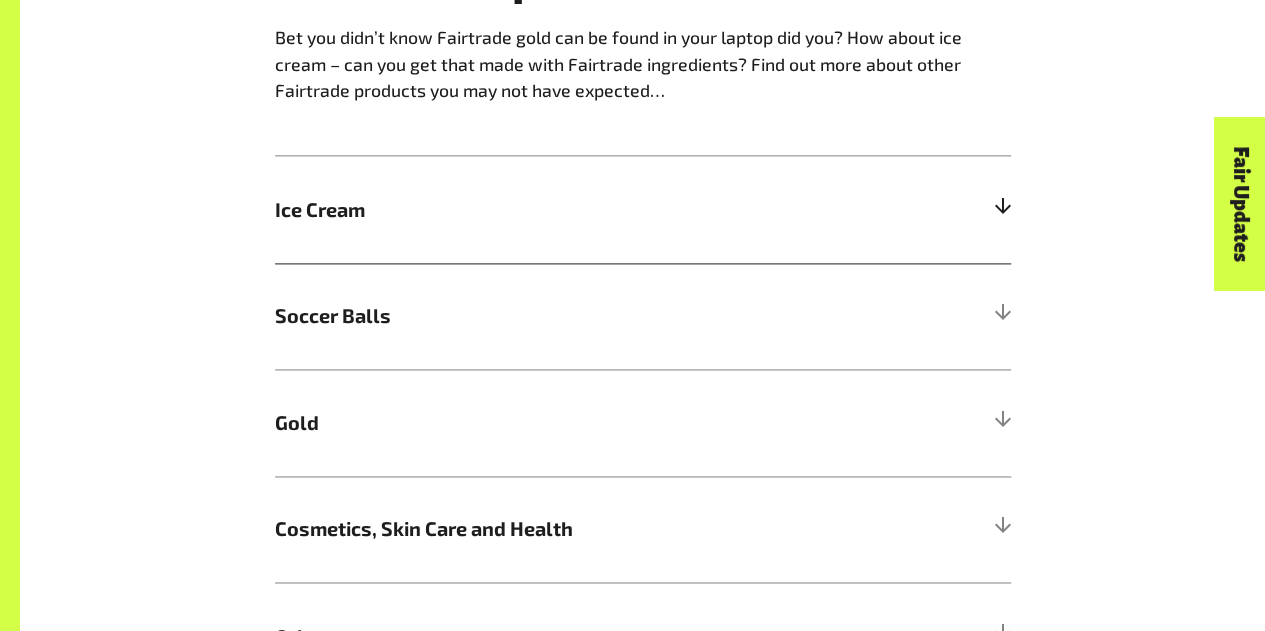 click at bounding box center (1002, 210) 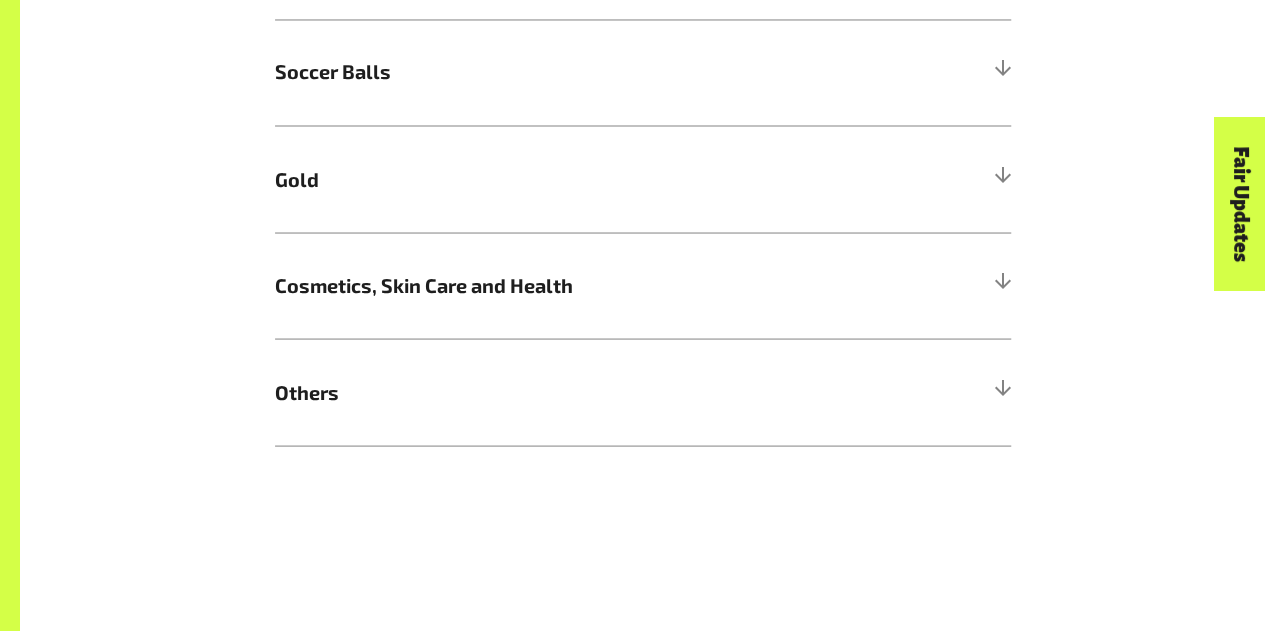 scroll, scrollTop: 1796, scrollLeft: 0, axis: vertical 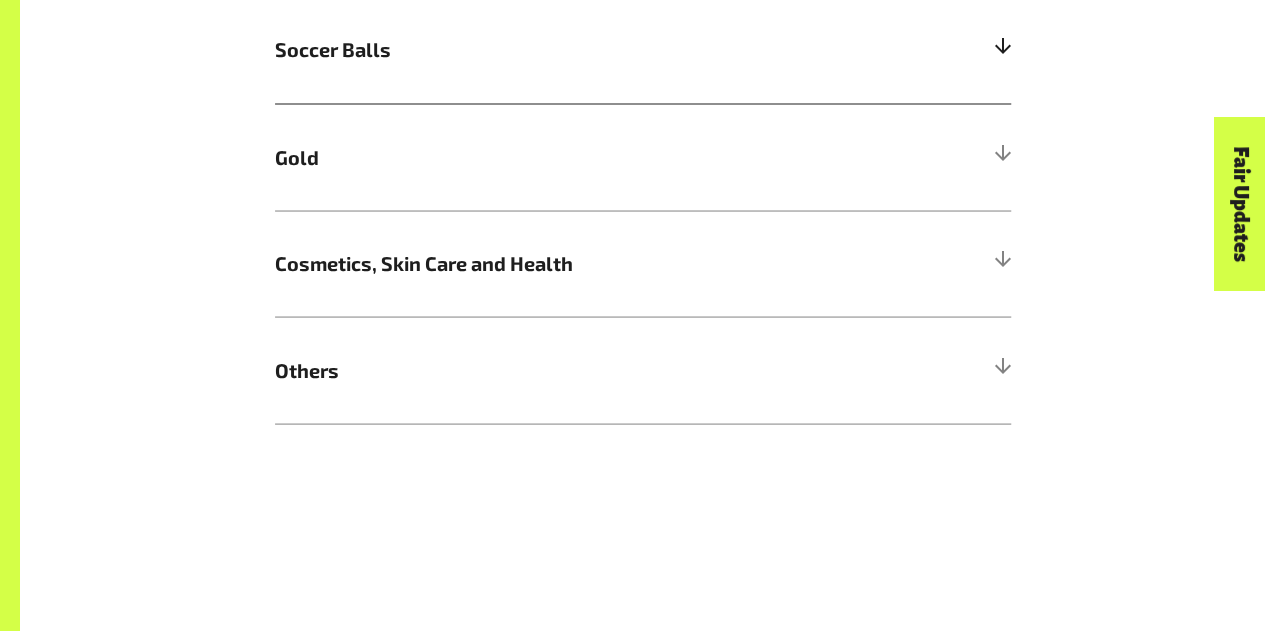 click at bounding box center (1002, 50) 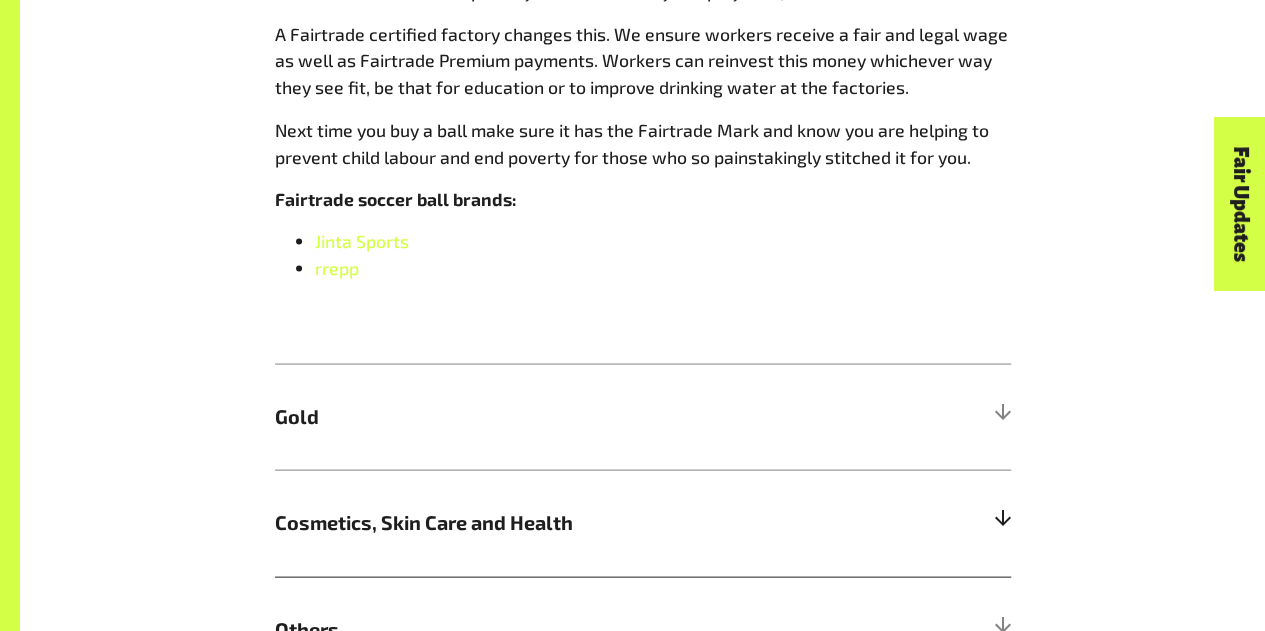 click at bounding box center [1002, 522] 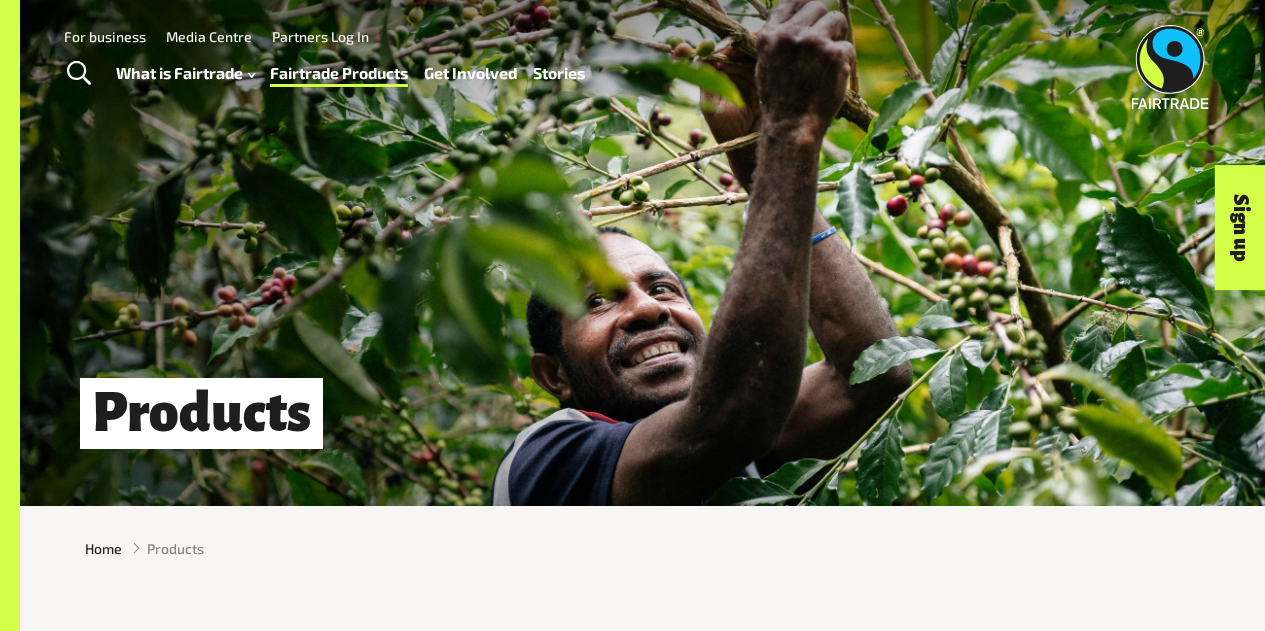 scroll, scrollTop: 0, scrollLeft: 0, axis: both 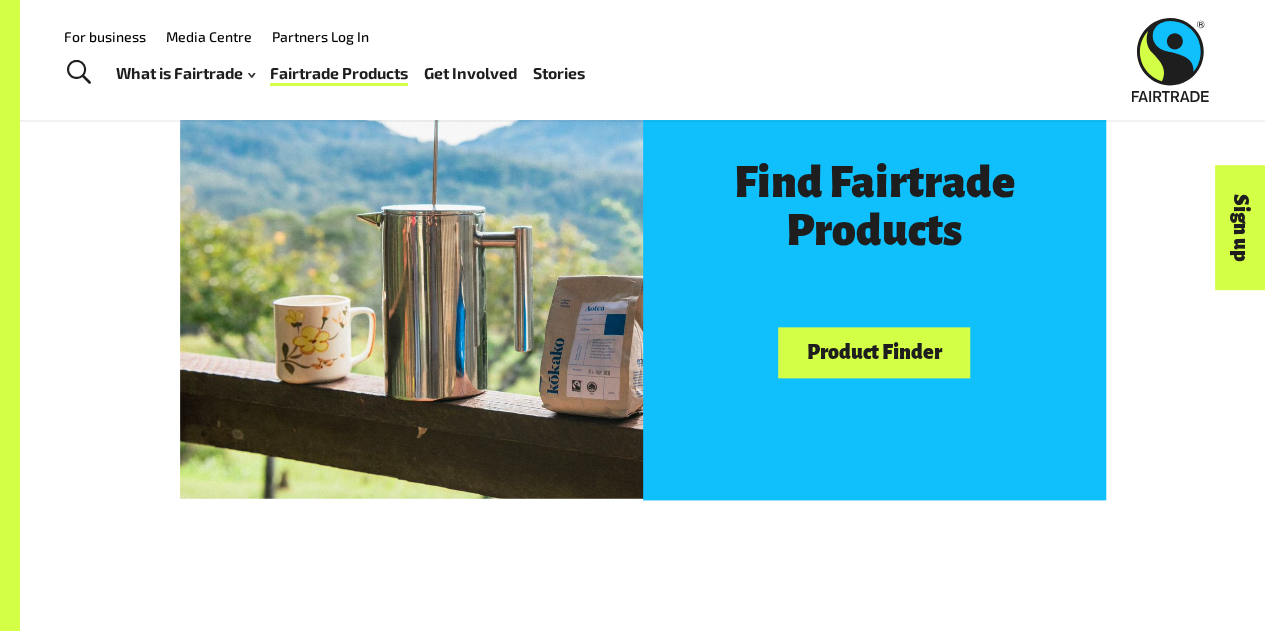 click on "Product Finder" at bounding box center [874, 352] 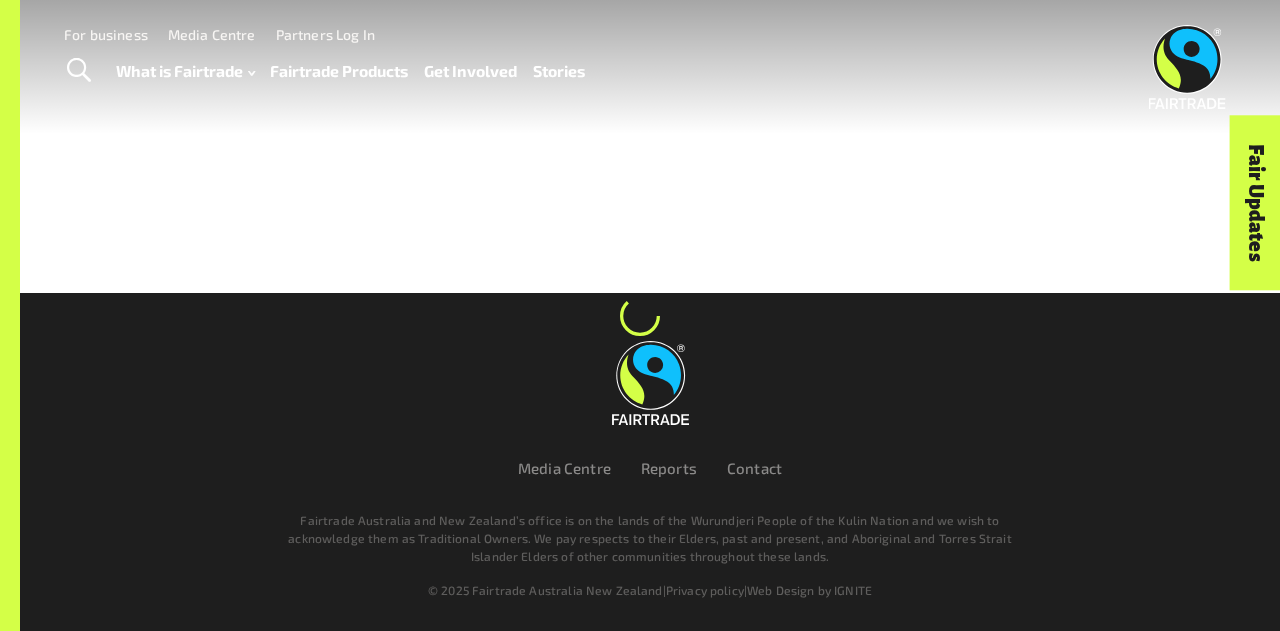 scroll, scrollTop: 0, scrollLeft: 0, axis: both 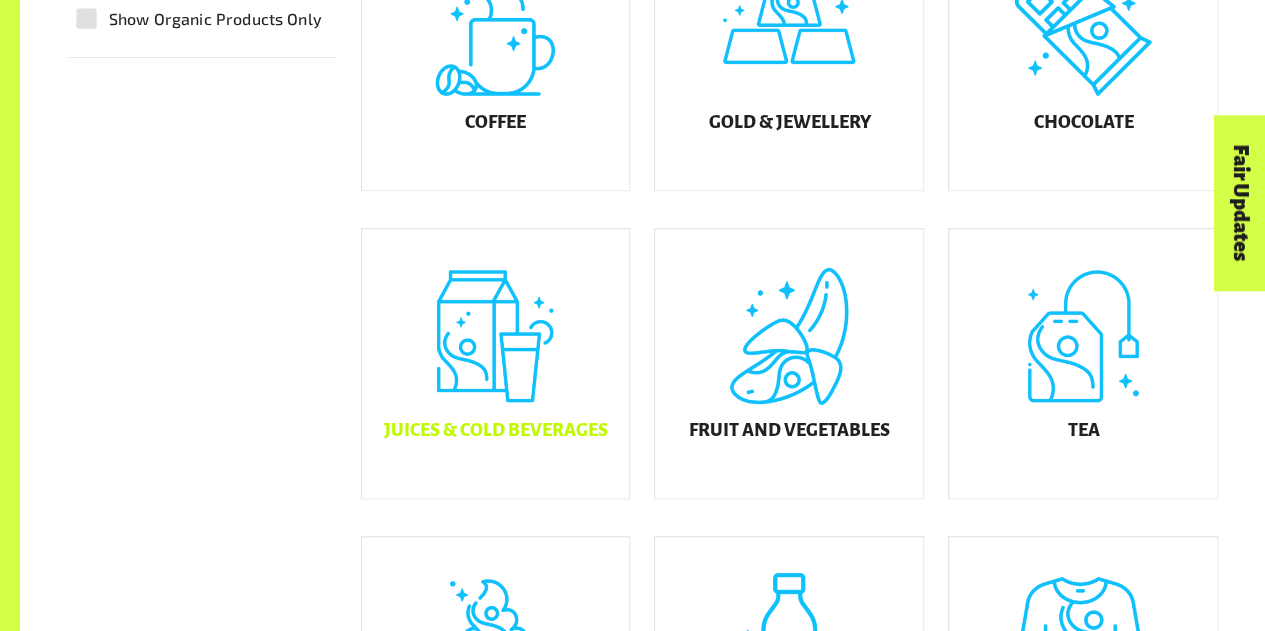 click on "Juices & Cold Beverages" at bounding box center [496, 364] 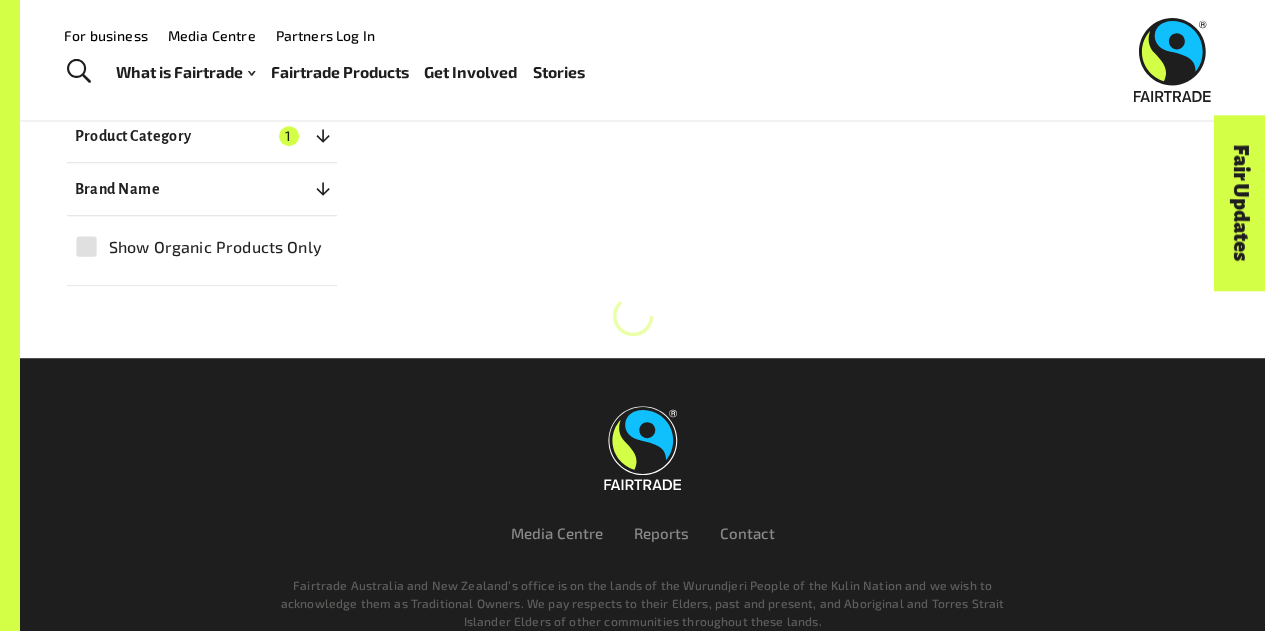 scroll, scrollTop: 303, scrollLeft: 0, axis: vertical 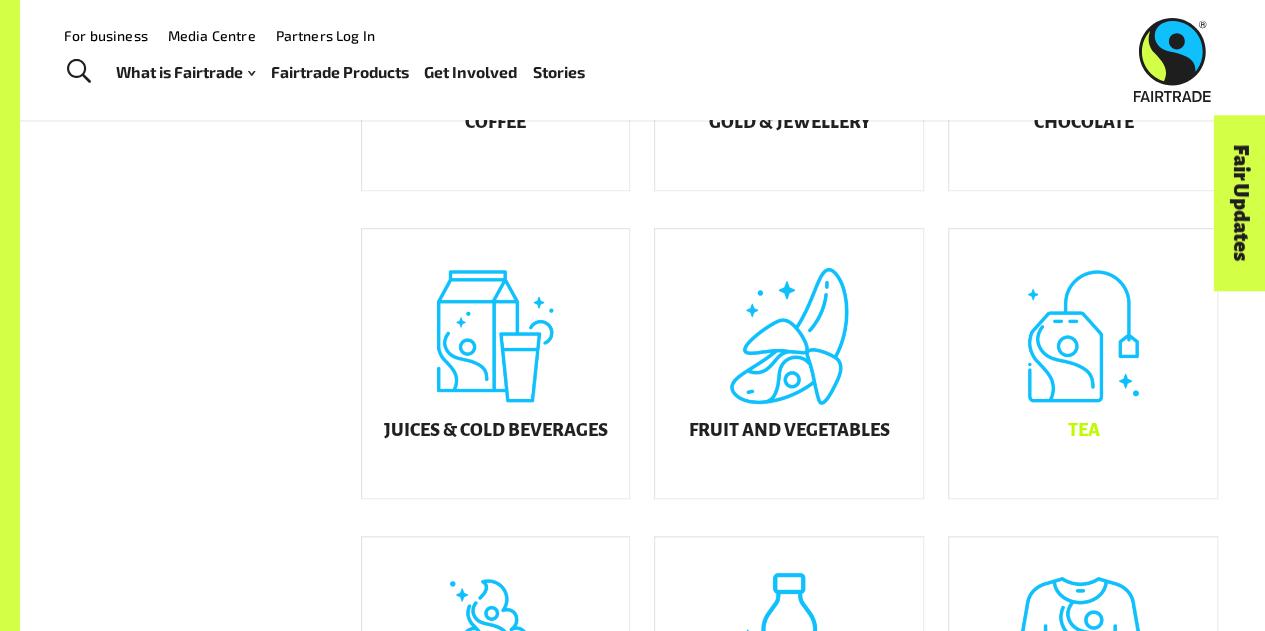 click on "Tea" at bounding box center (1083, 364) 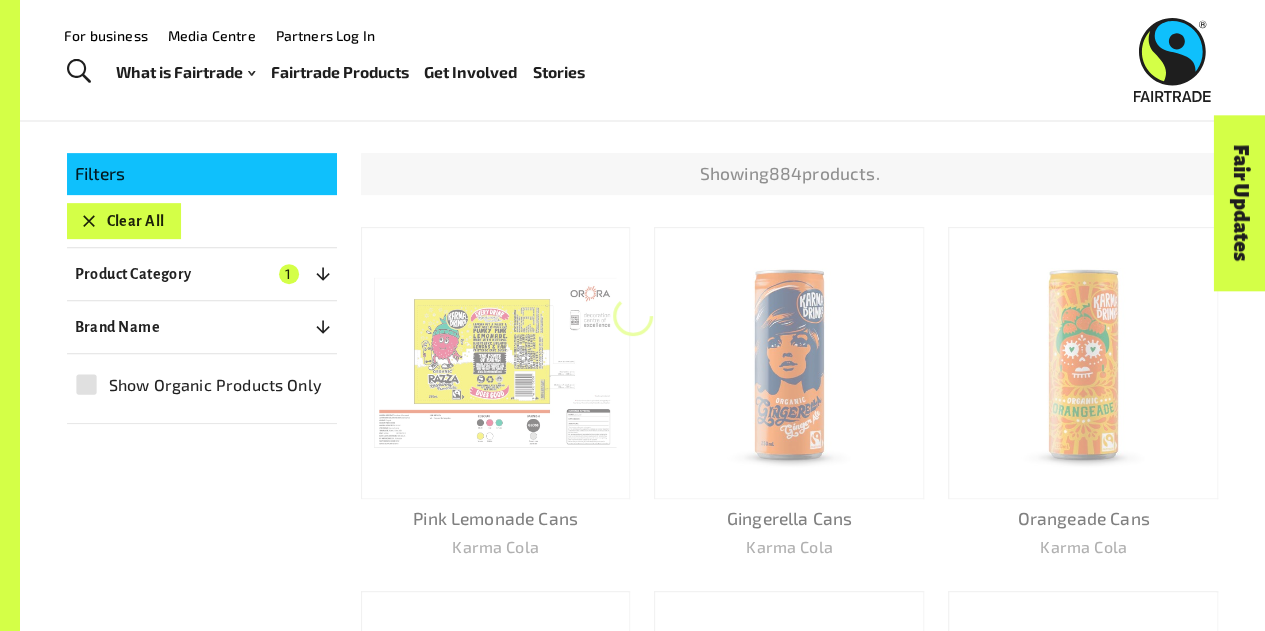 scroll, scrollTop: 303, scrollLeft: 0, axis: vertical 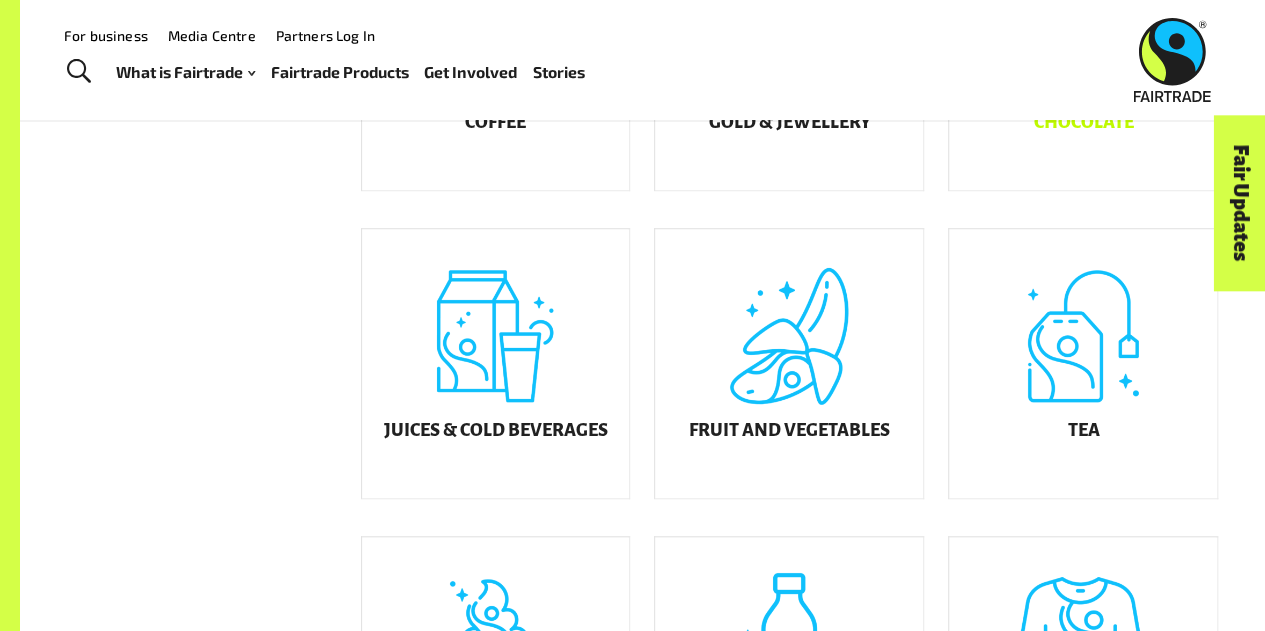 click on "Chocolate" at bounding box center (1083, 123) 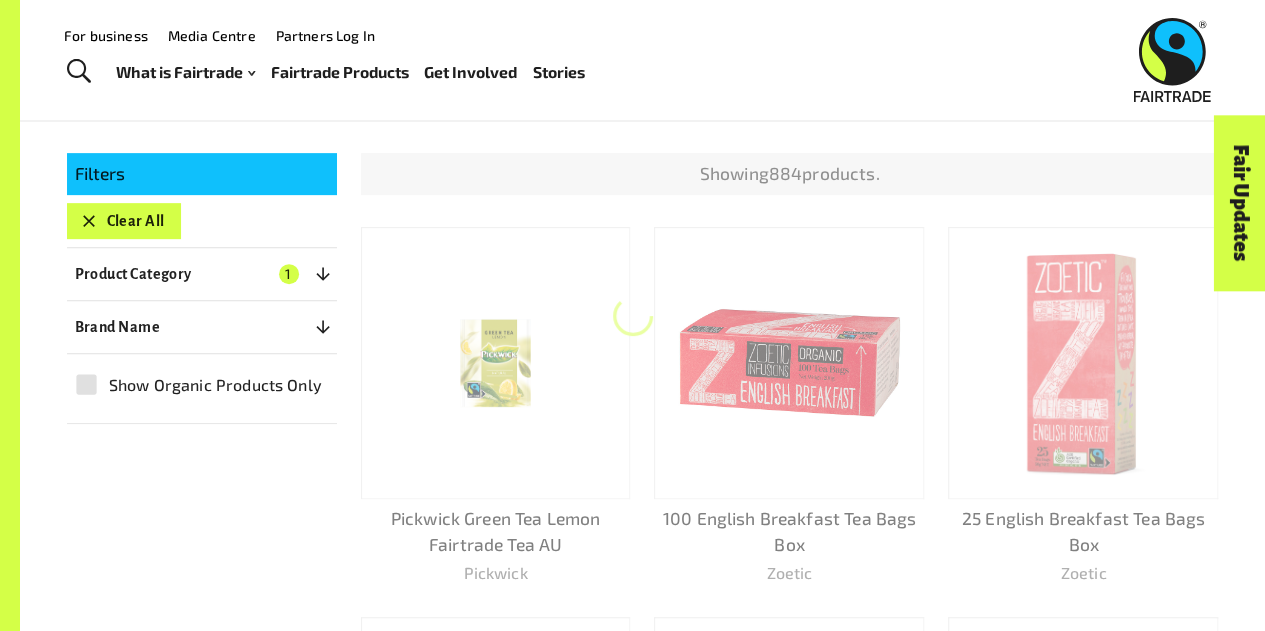 scroll, scrollTop: 303, scrollLeft: 0, axis: vertical 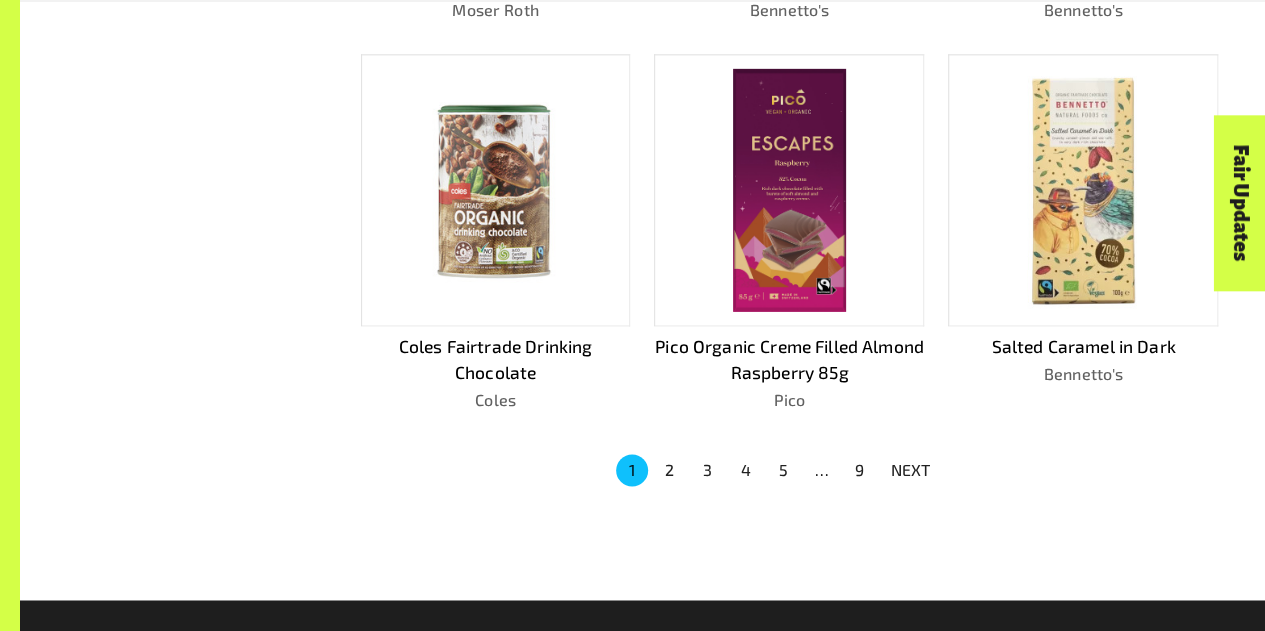 click on "2" at bounding box center [670, 470] 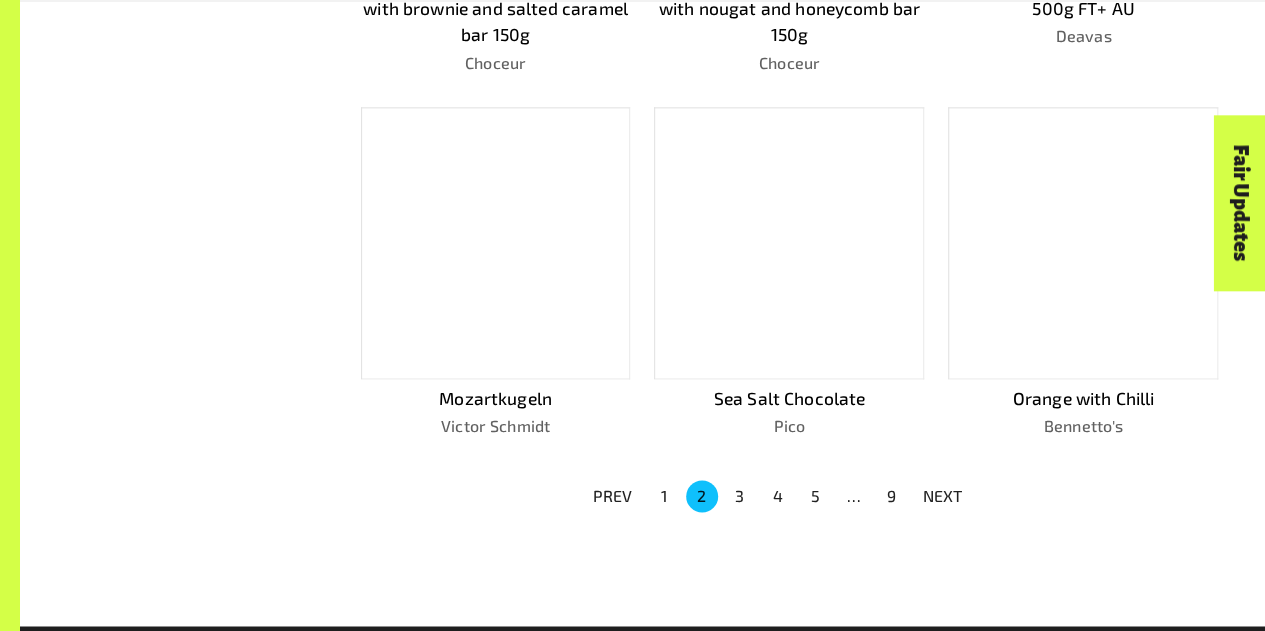 scroll, scrollTop: 1278, scrollLeft: 0, axis: vertical 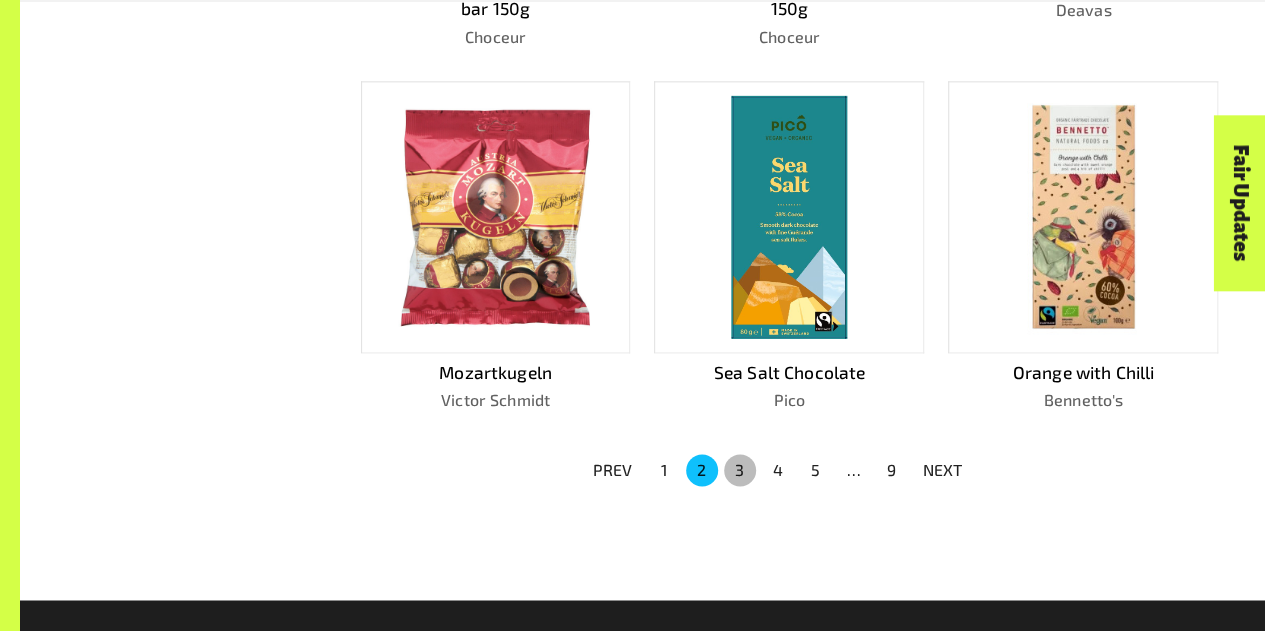 click on "3" at bounding box center (740, 470) 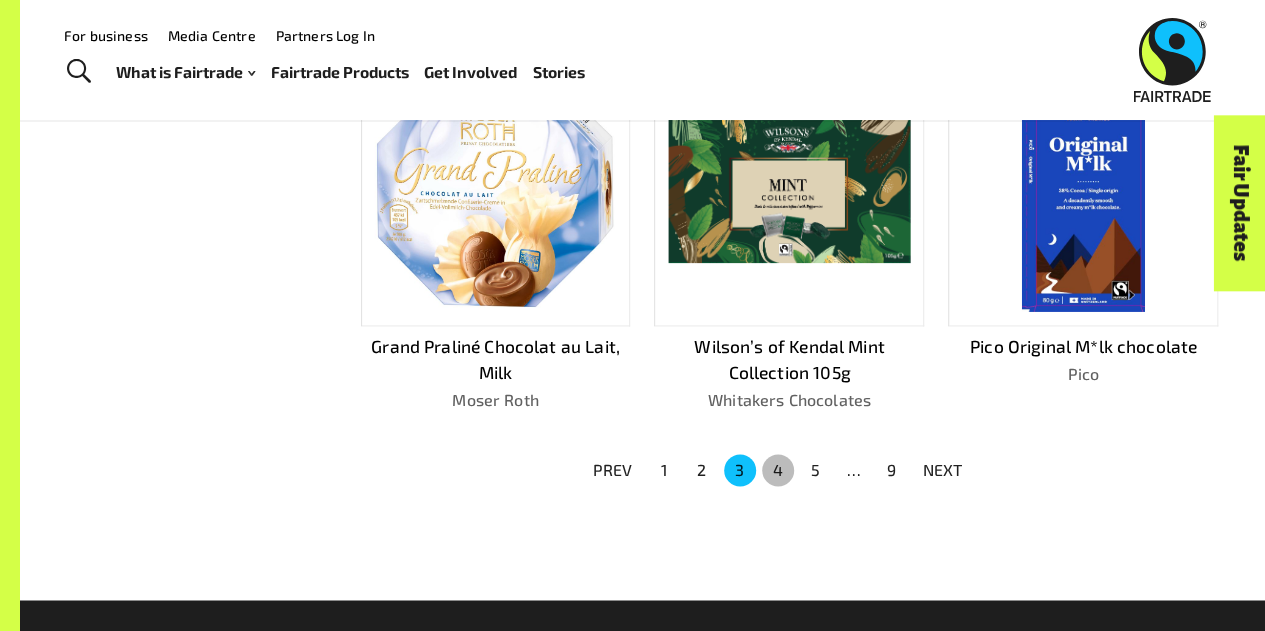 click on "4" at bounding box center (778, 470) 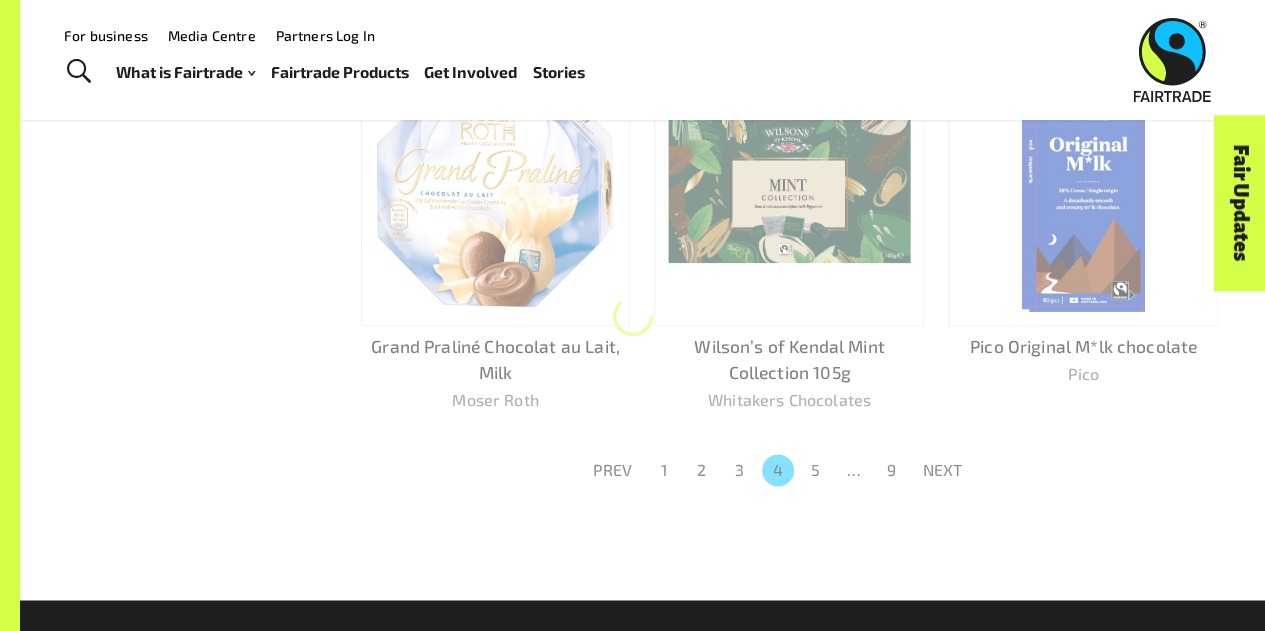 scroll, scrollTop: 1252, scrollLeft: 0, axis: vertical 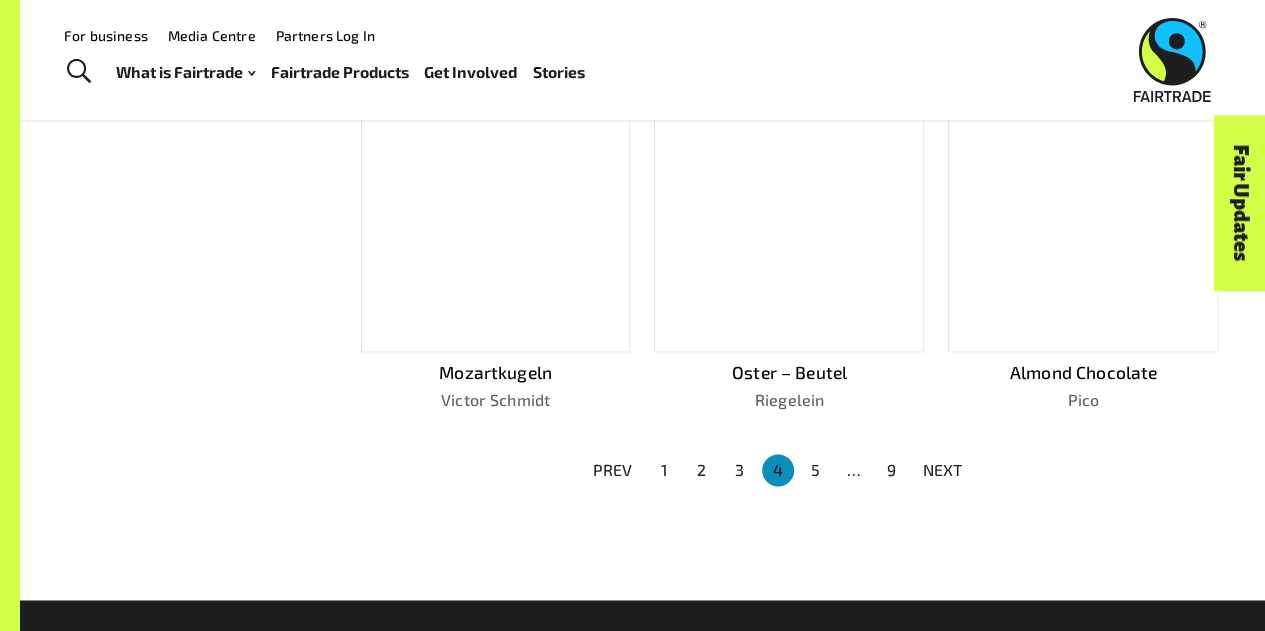 click on "4" at bounding box center (778, 470) 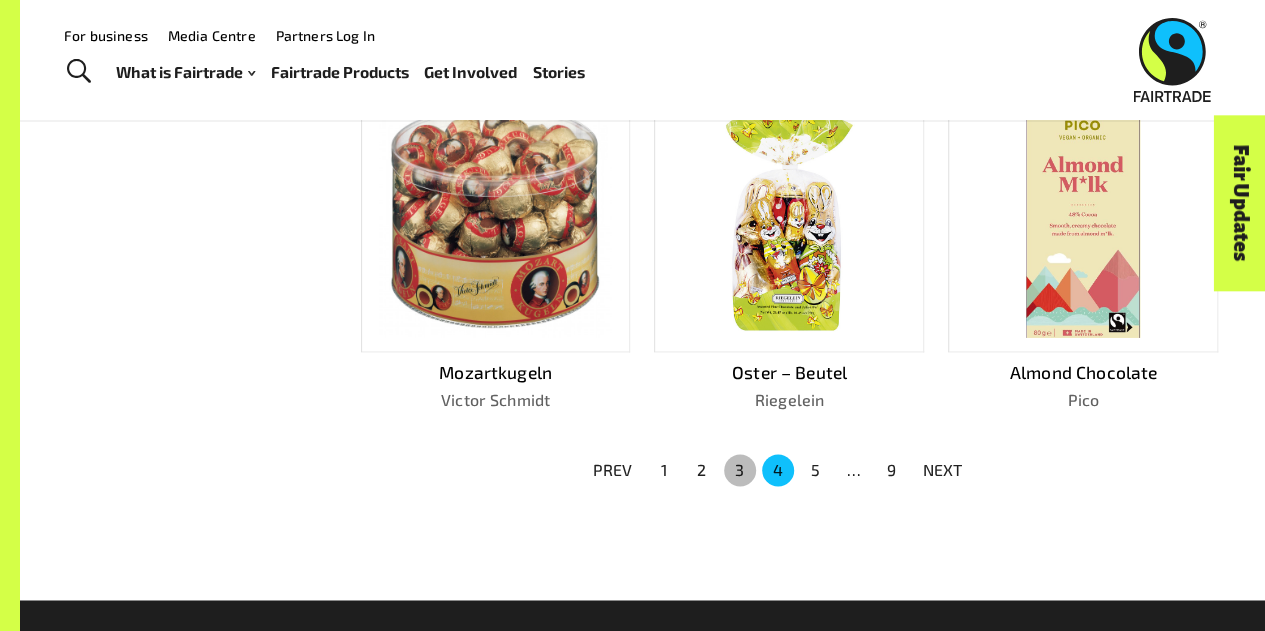 click on "3" at bounding box center [740, 470] 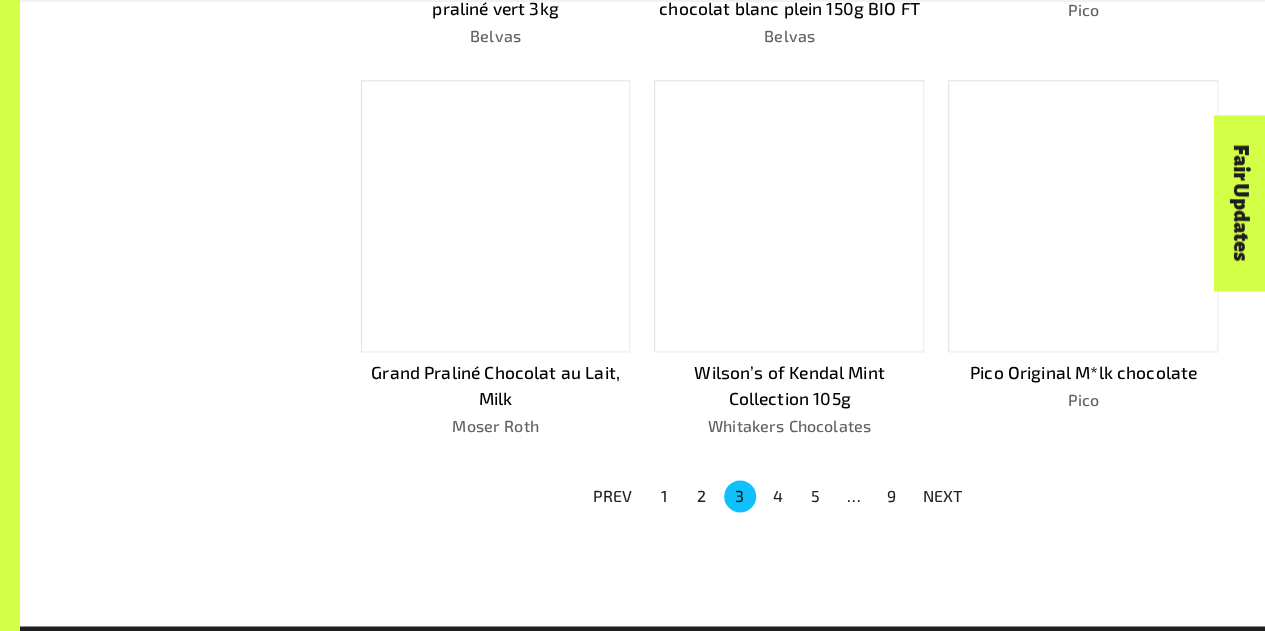 scroll, scrollTop: 1278, scrollLeft: 0, axis: vertical 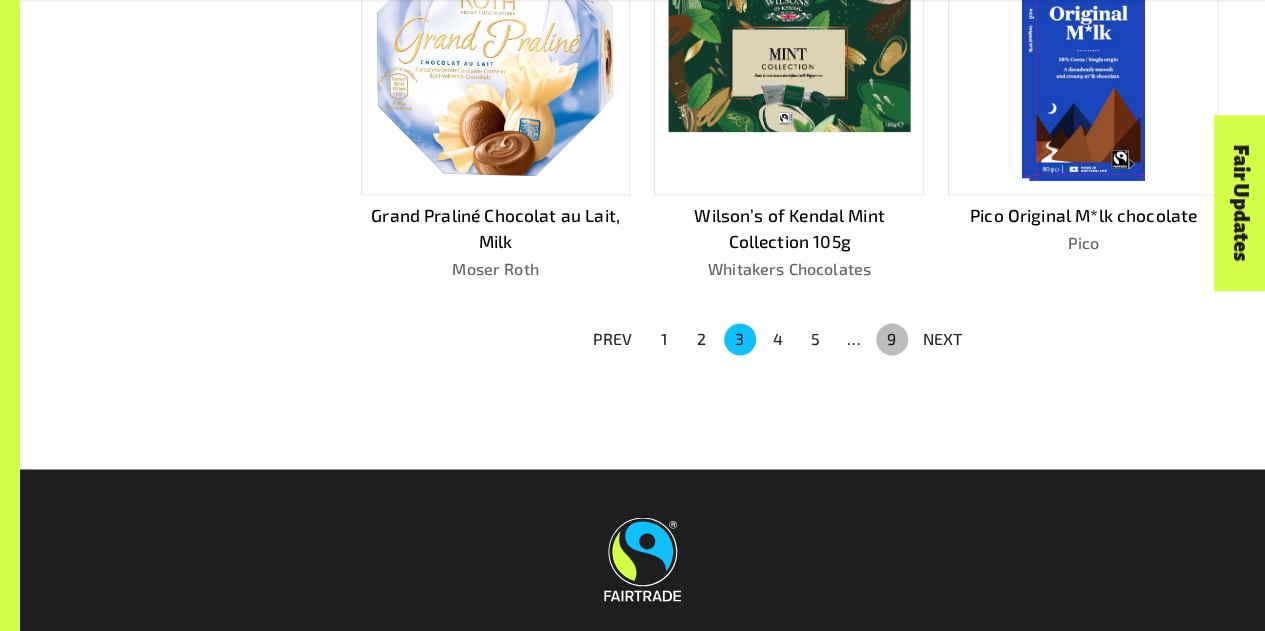 click on "9" at bounding box center (892, 339) 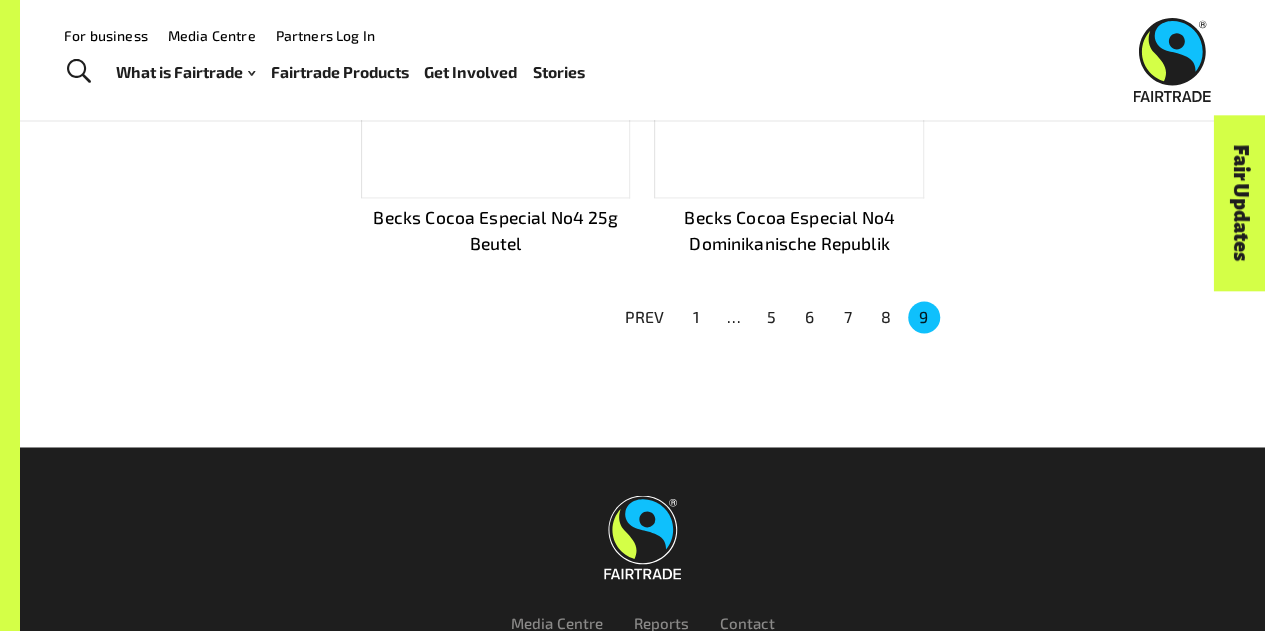 scroll, scrollTop: 1387, scrollLeft: 0, axis: vertical 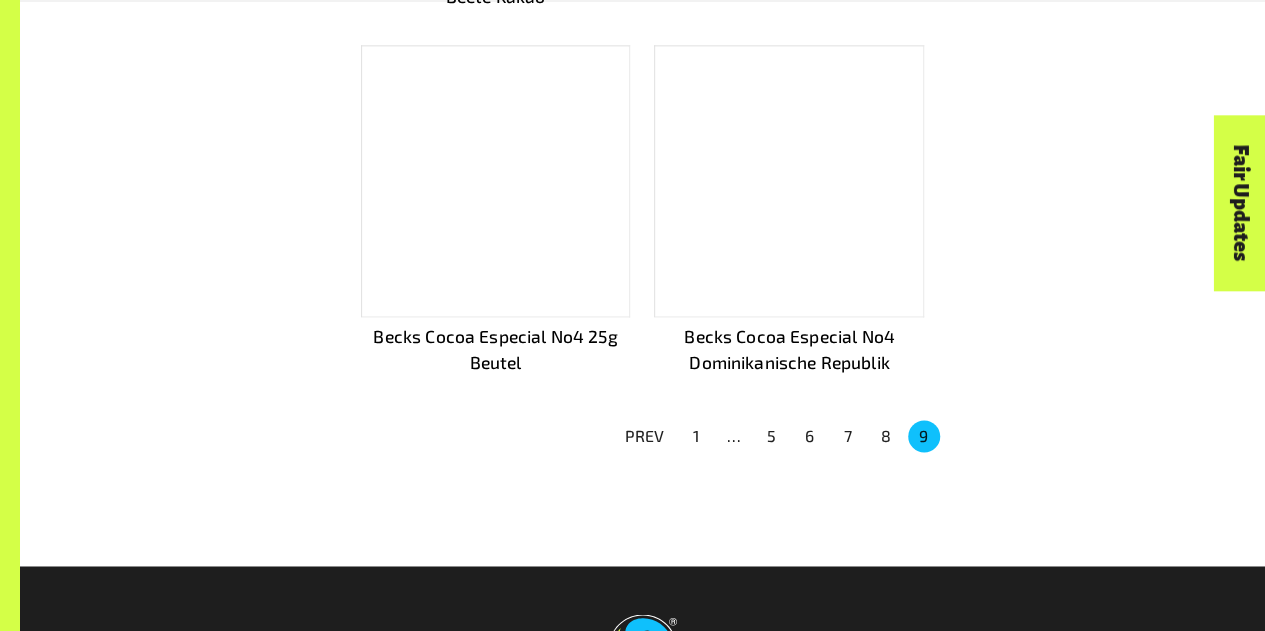 click on "8" at bounding box center (886, 436) 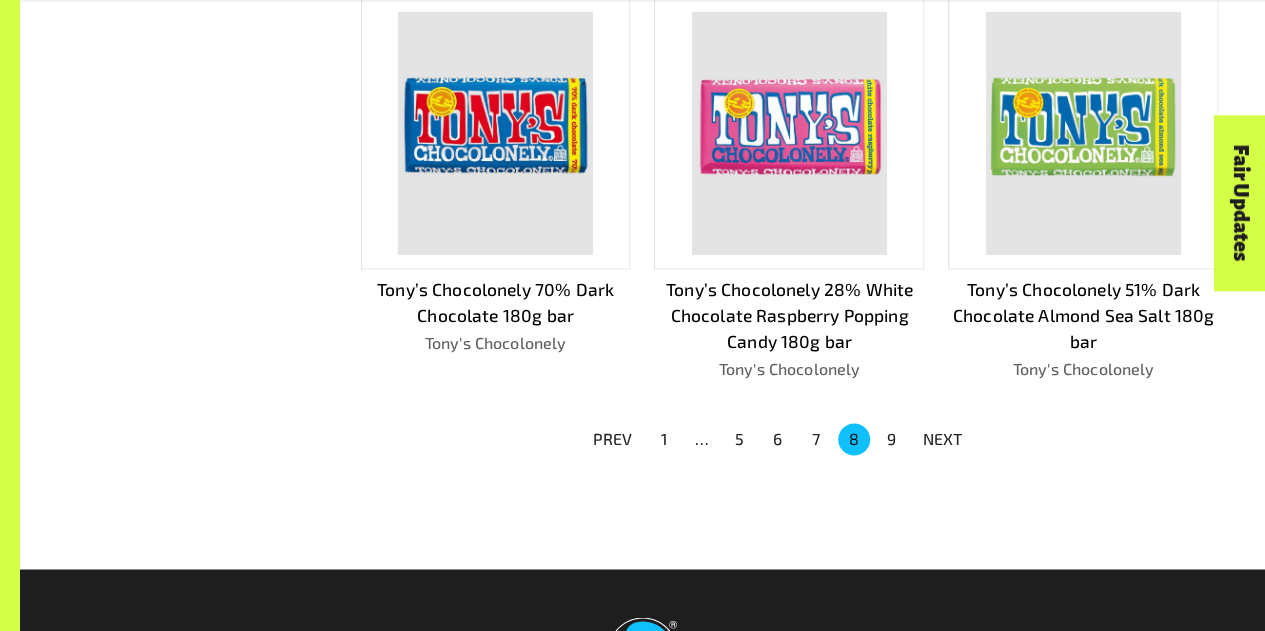 scroll, scrollTop: 1290, scrollLeft: 0, axis: vertical 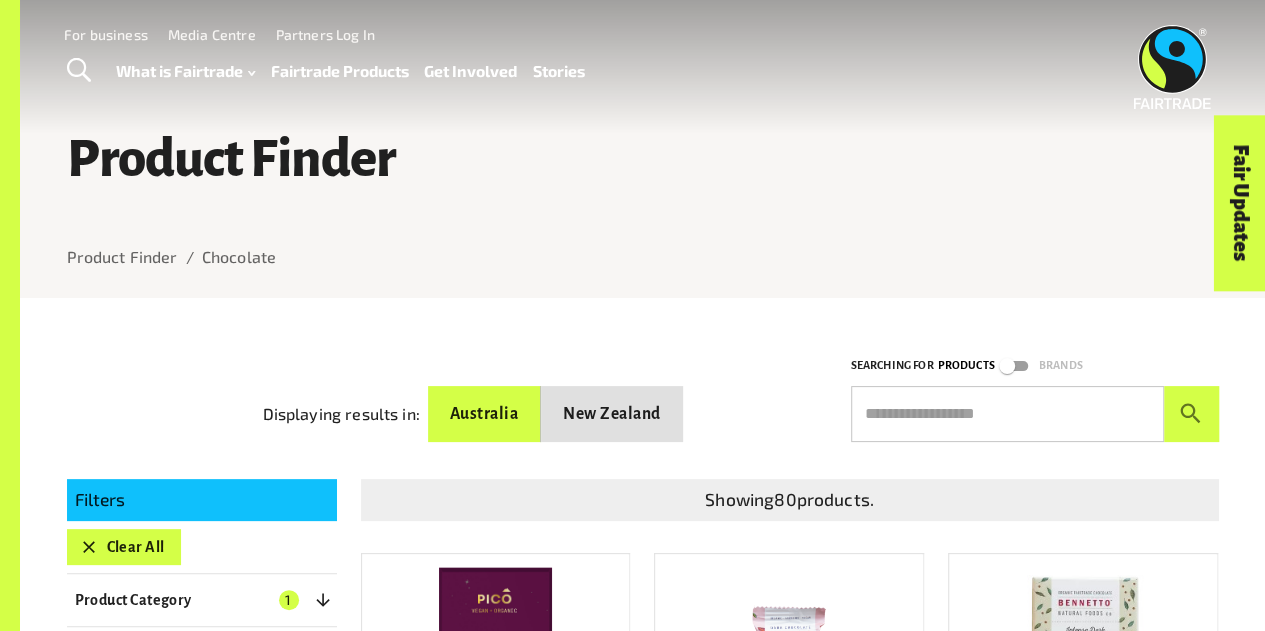 click on "Showing  80  products." at bounding box center [790, 500] 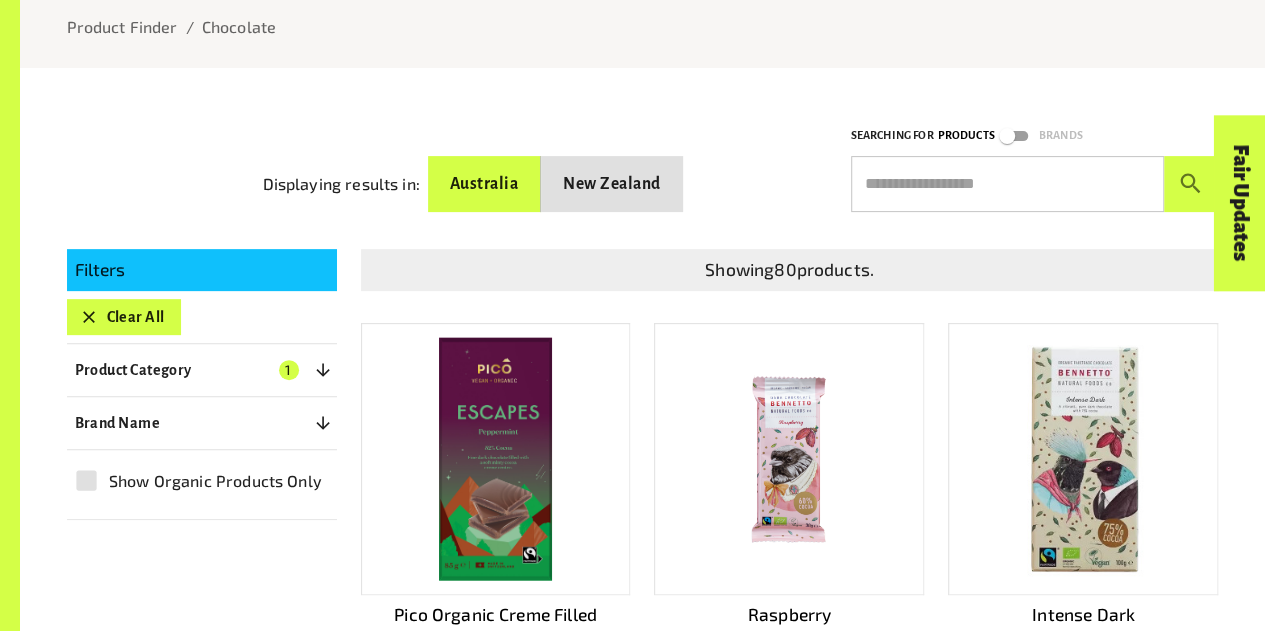 scroll, scrollTop: 276, scrollLeft: 0, axis: vertical 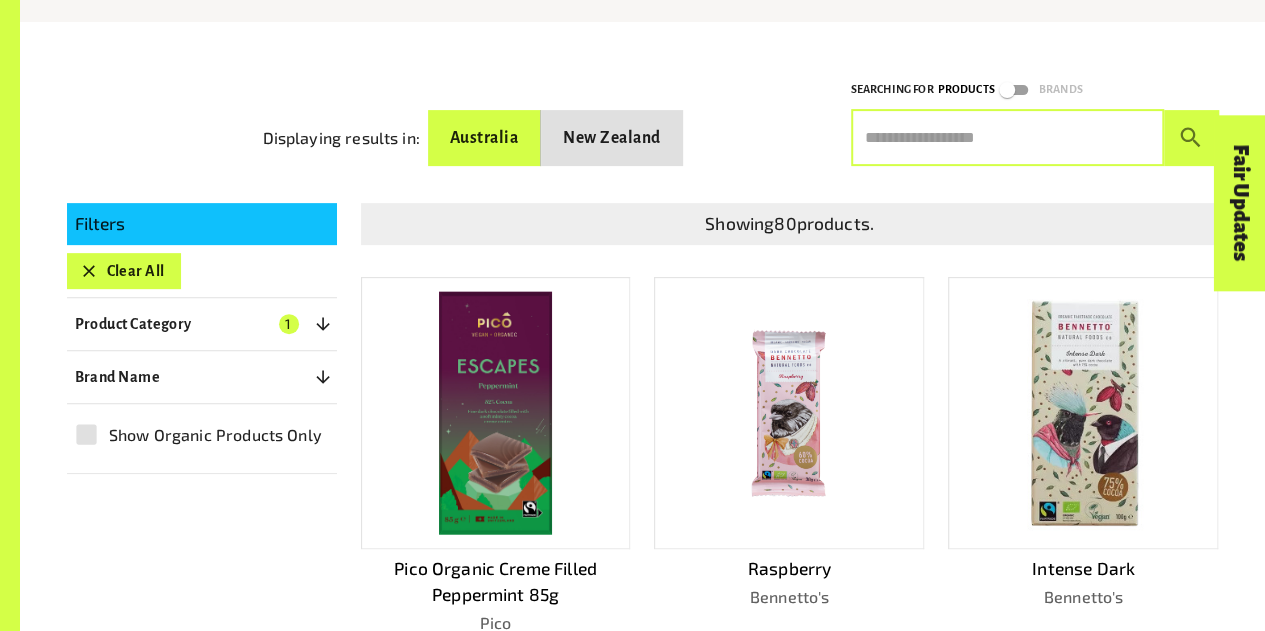 click at bounding box center (1007, 138) 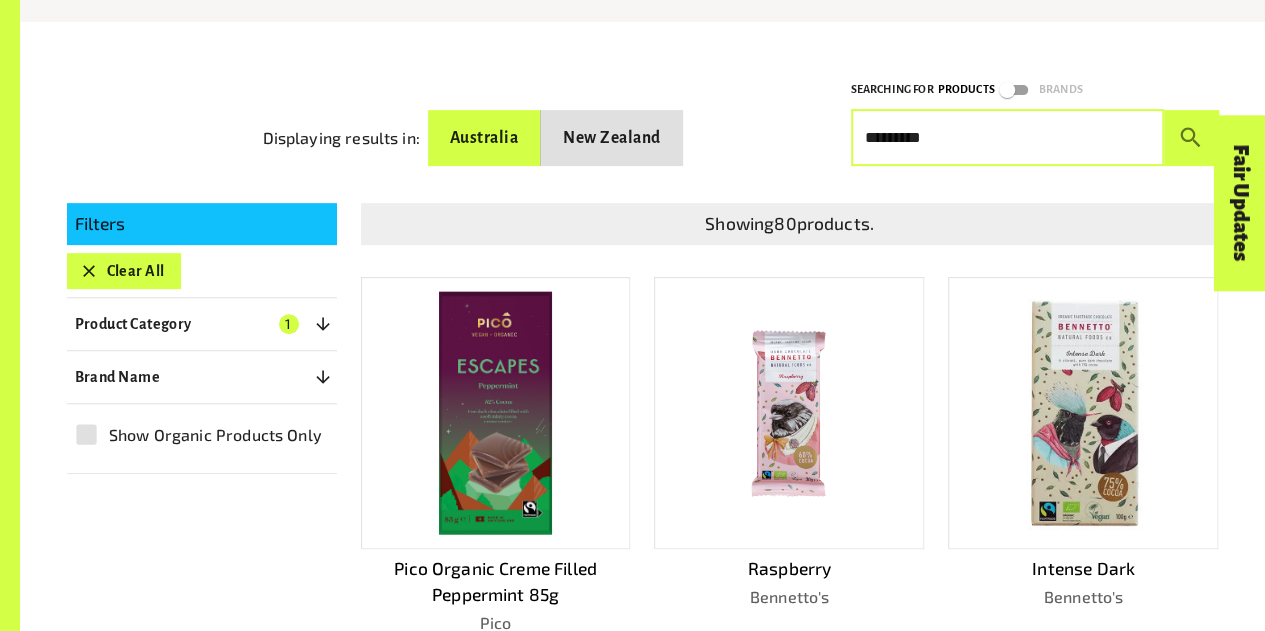 type on "*********" 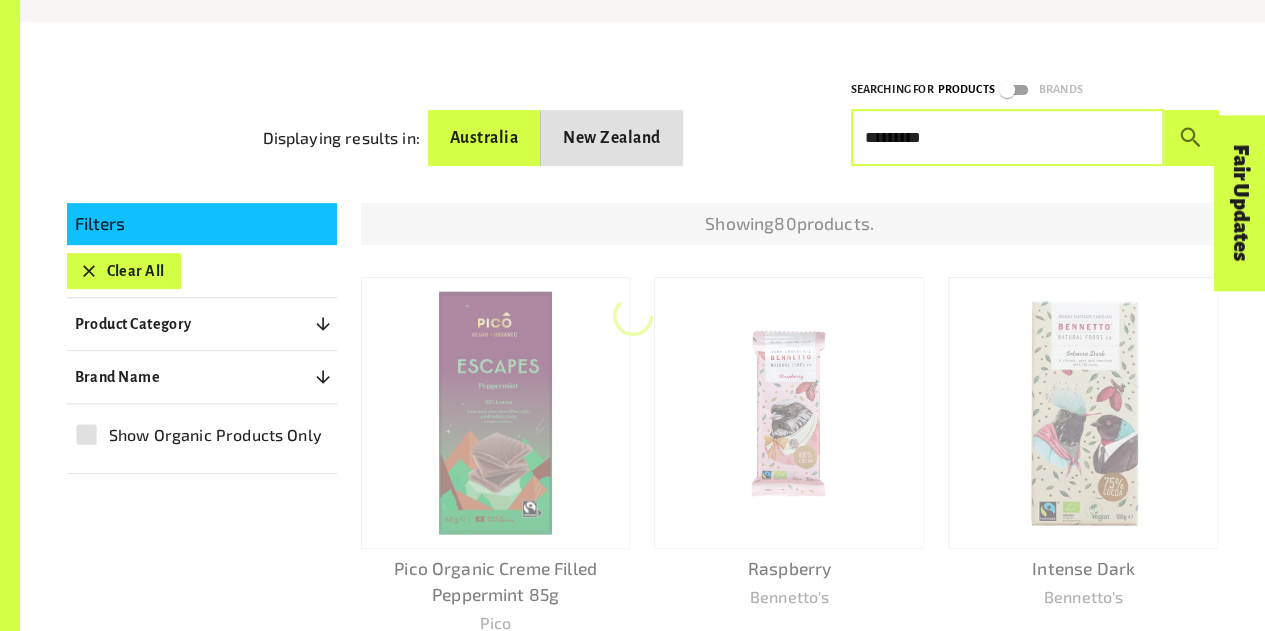 click at bounding box center [1191, 138] 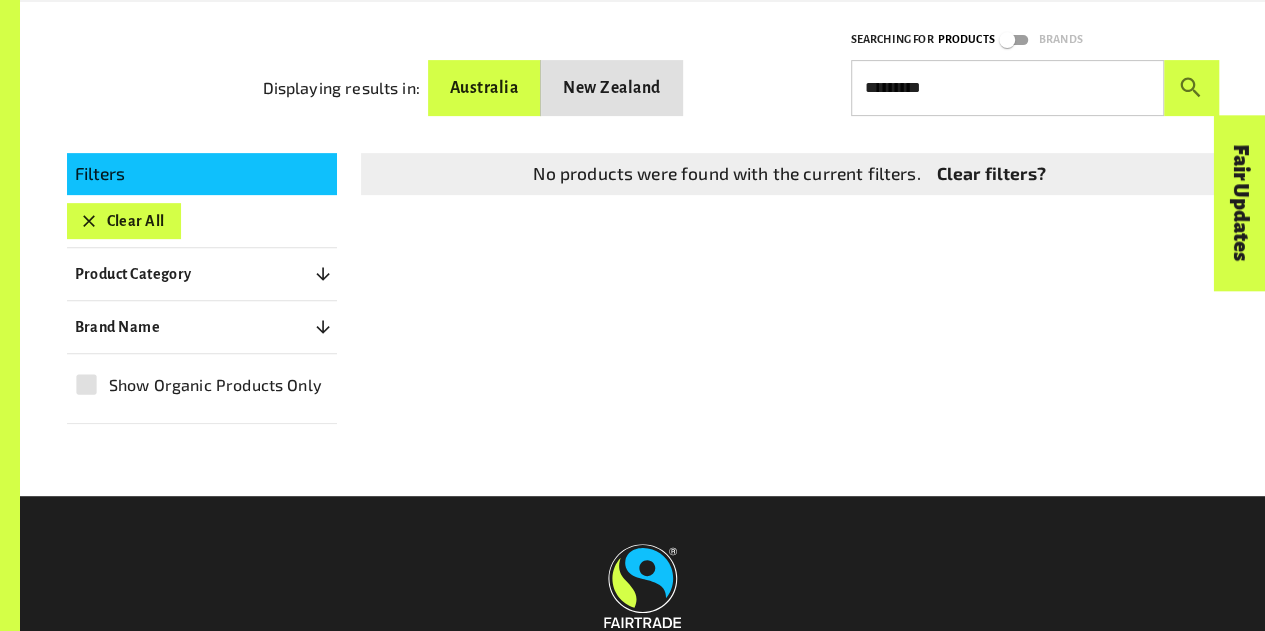 scroll, scrollTop: 0, scrollLeft: 0, axis: both 